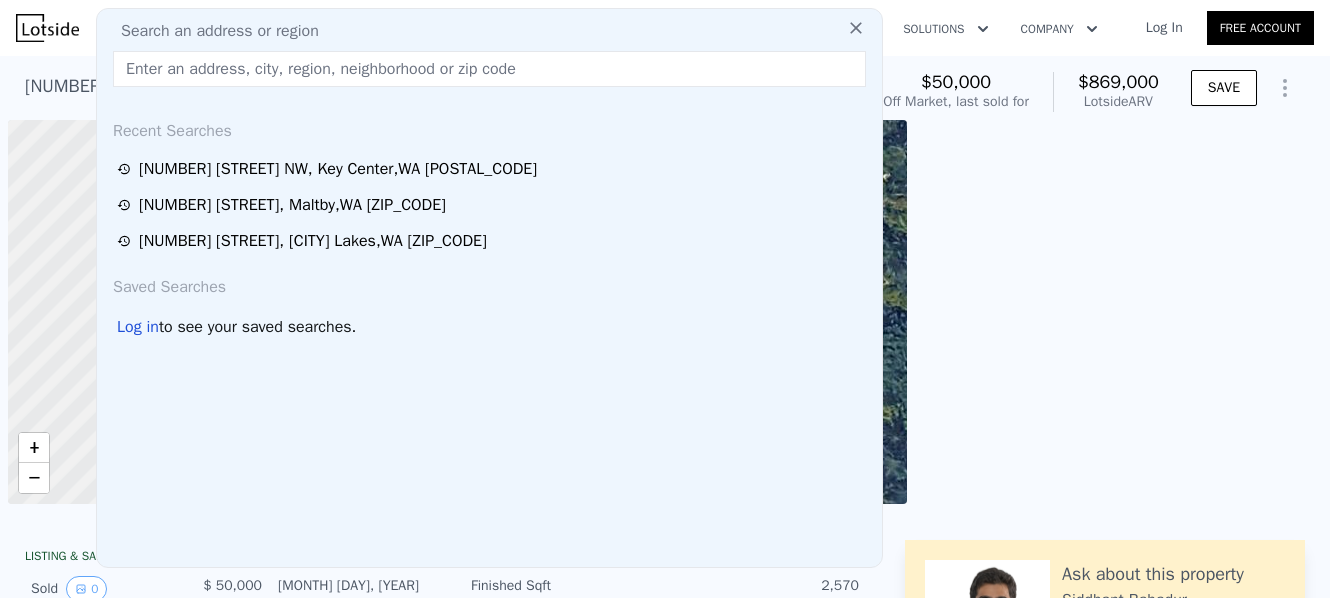 scroll, scrollTop: 0, scrollLeft: 0, axis: both 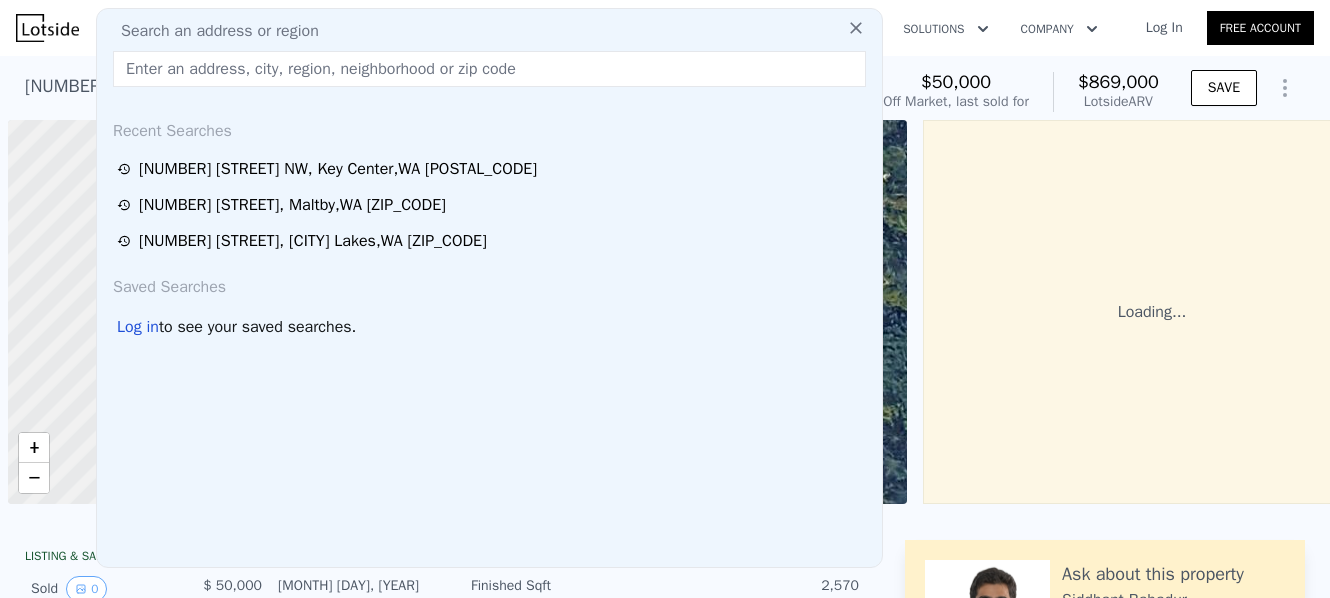 click at bounding box center (489, 69) 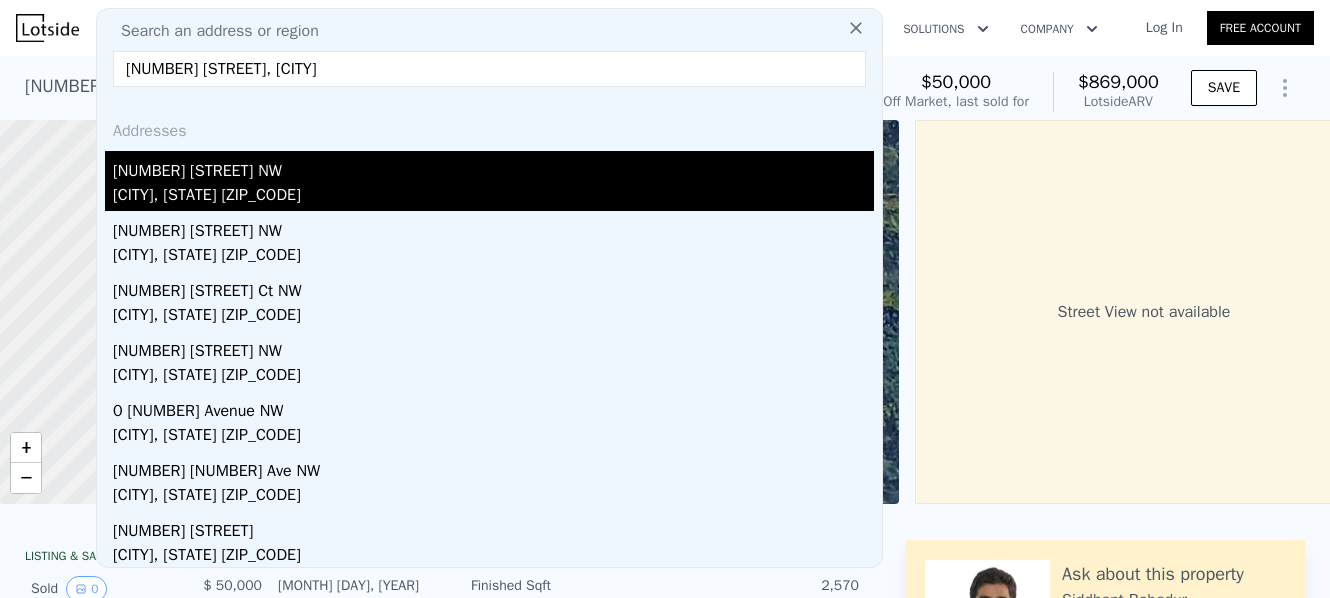 type on "[NUMBER] [STREET], [CITY]" 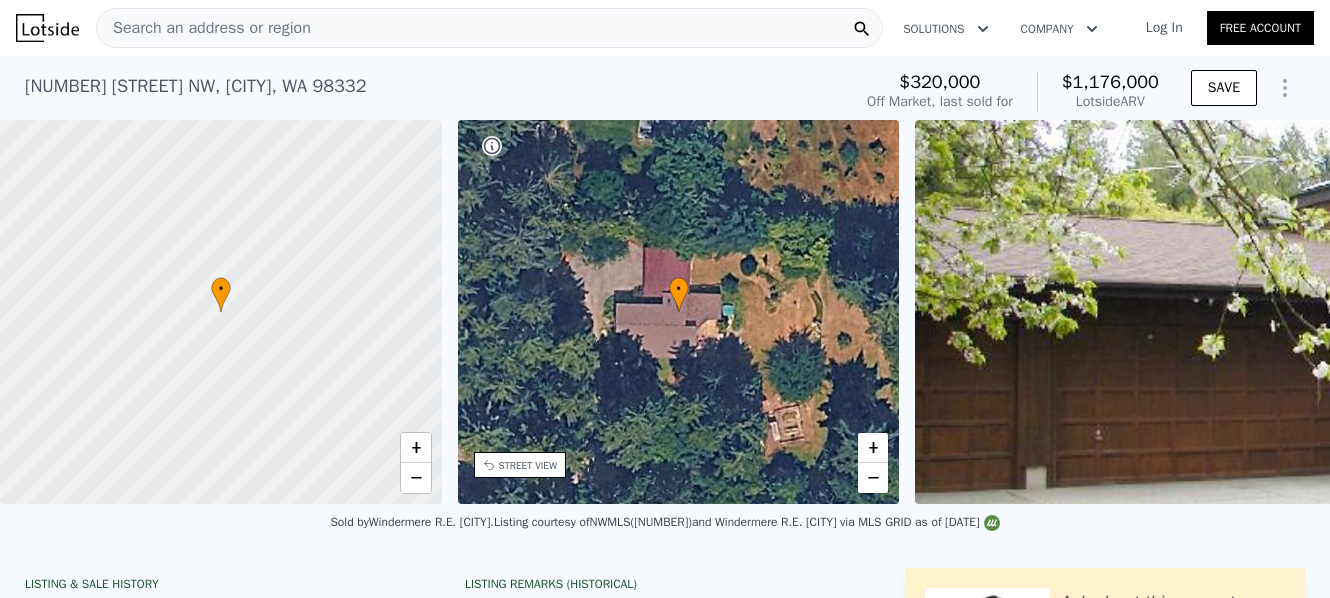 click on "Search an address or region" at bounding box center (489, 28) 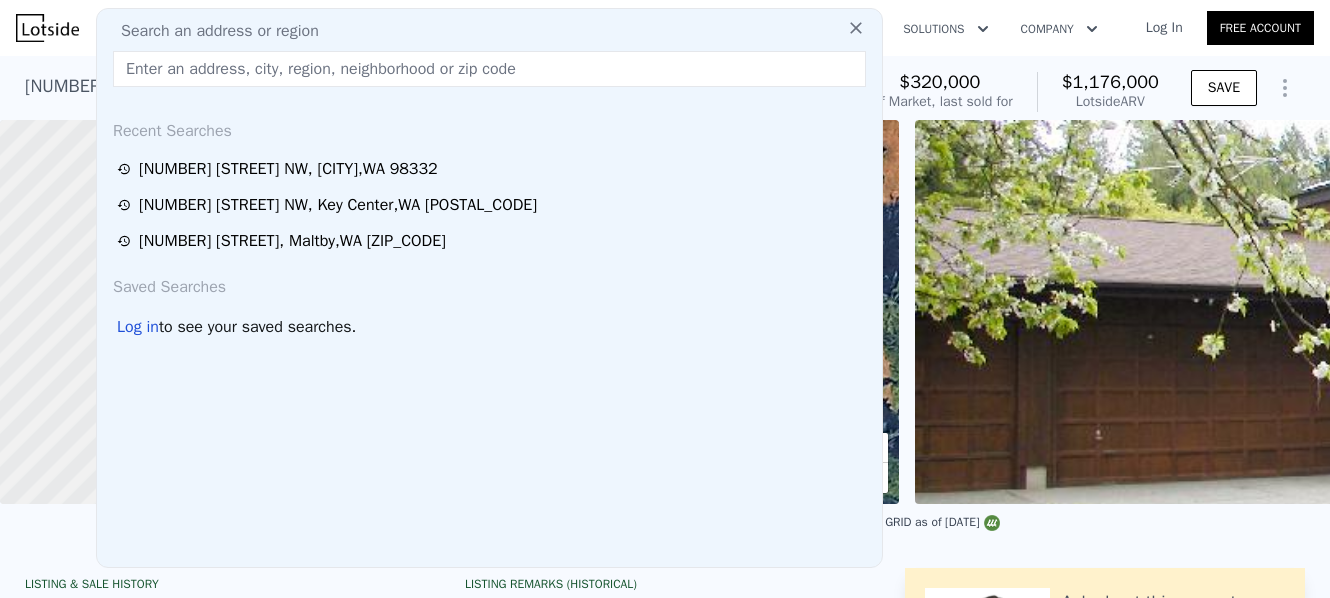 click on "Search an address or region" at bounding box center (489, 31) 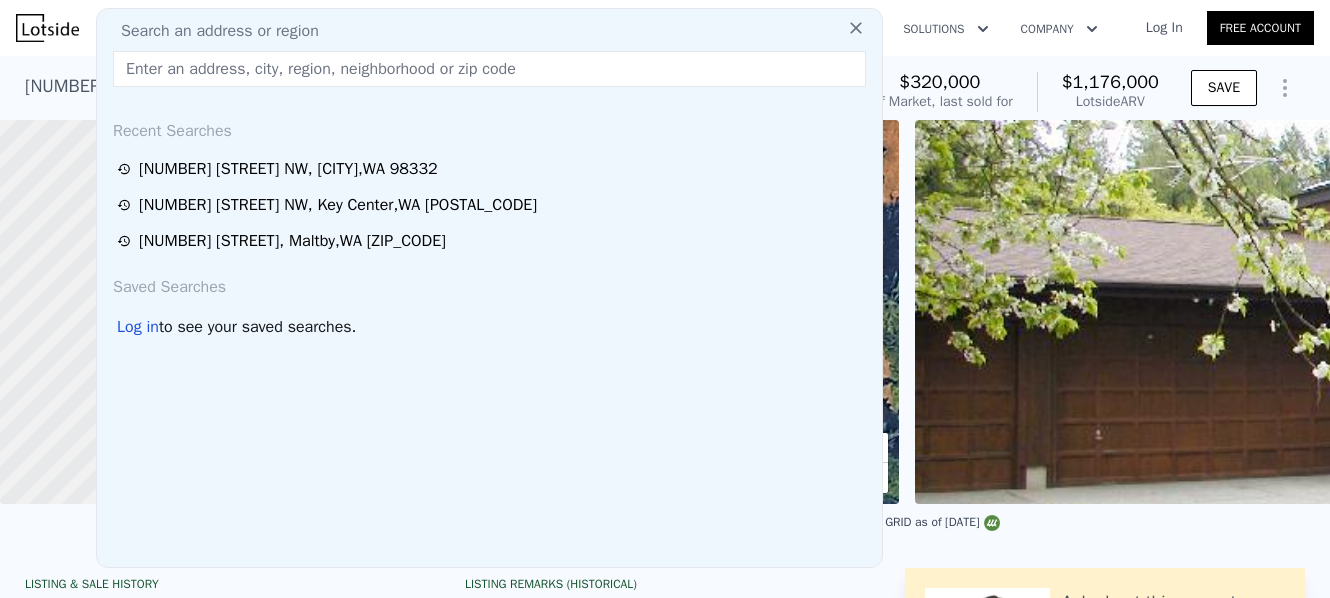 click at bounding box center [489, 69] 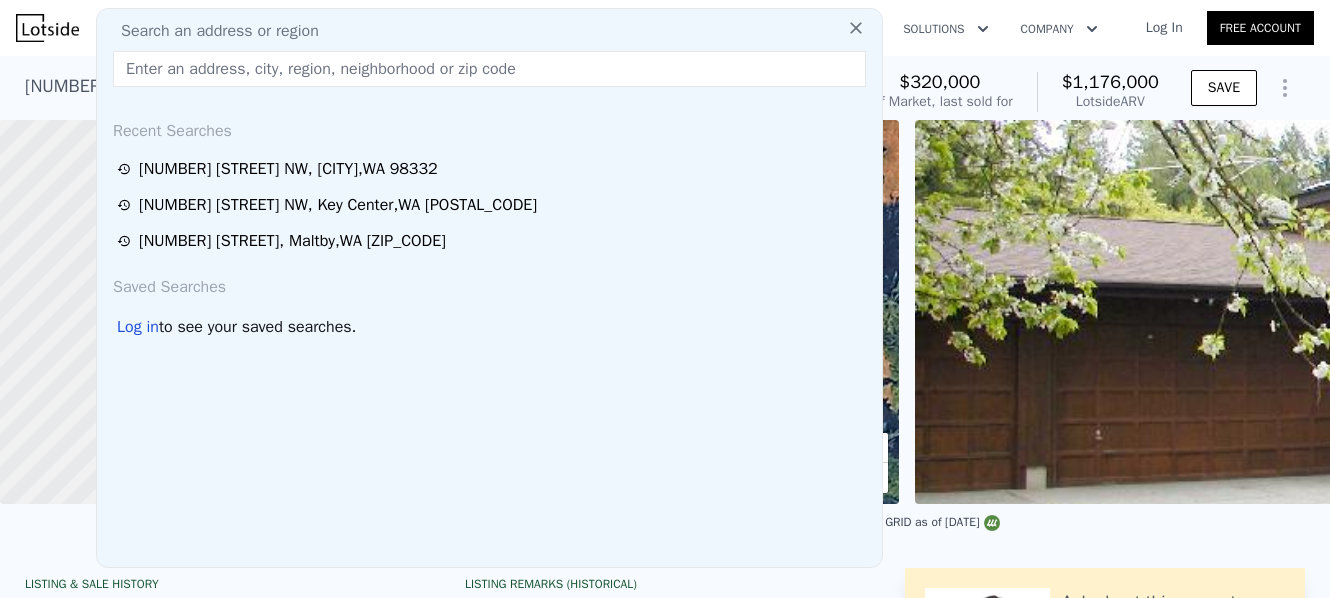 paste on "[NUMBER] [STREET], [CITY]" 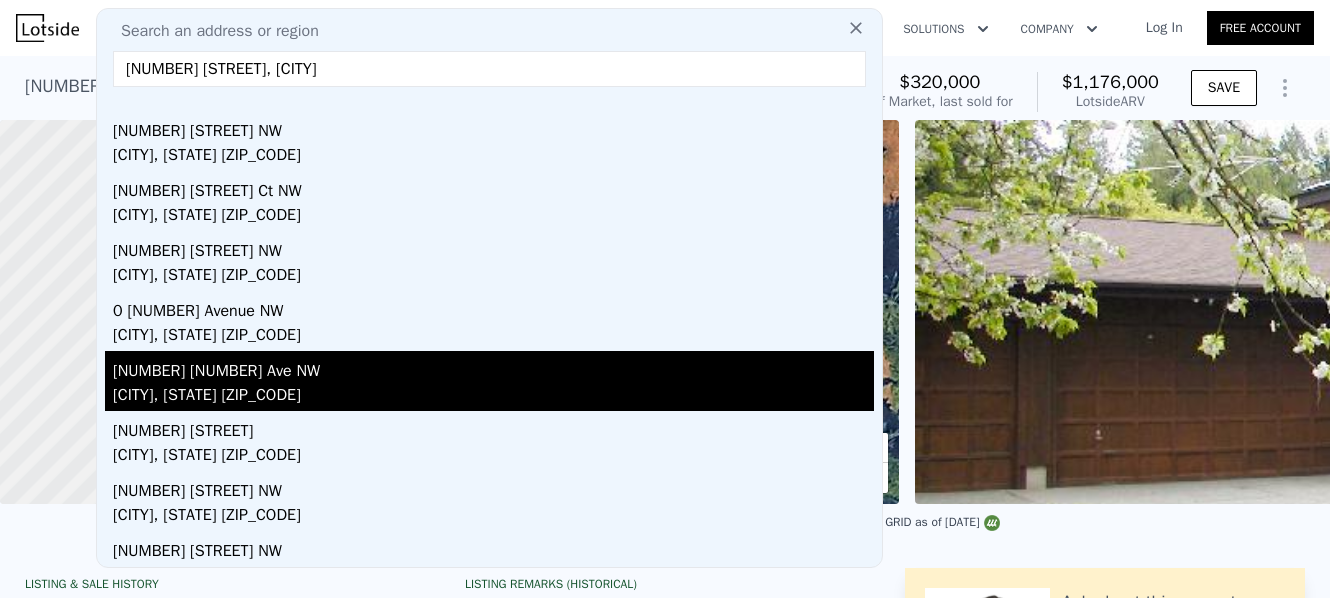 scroll, scrollTop: 184, scrollLeft: 0, axis: vertical 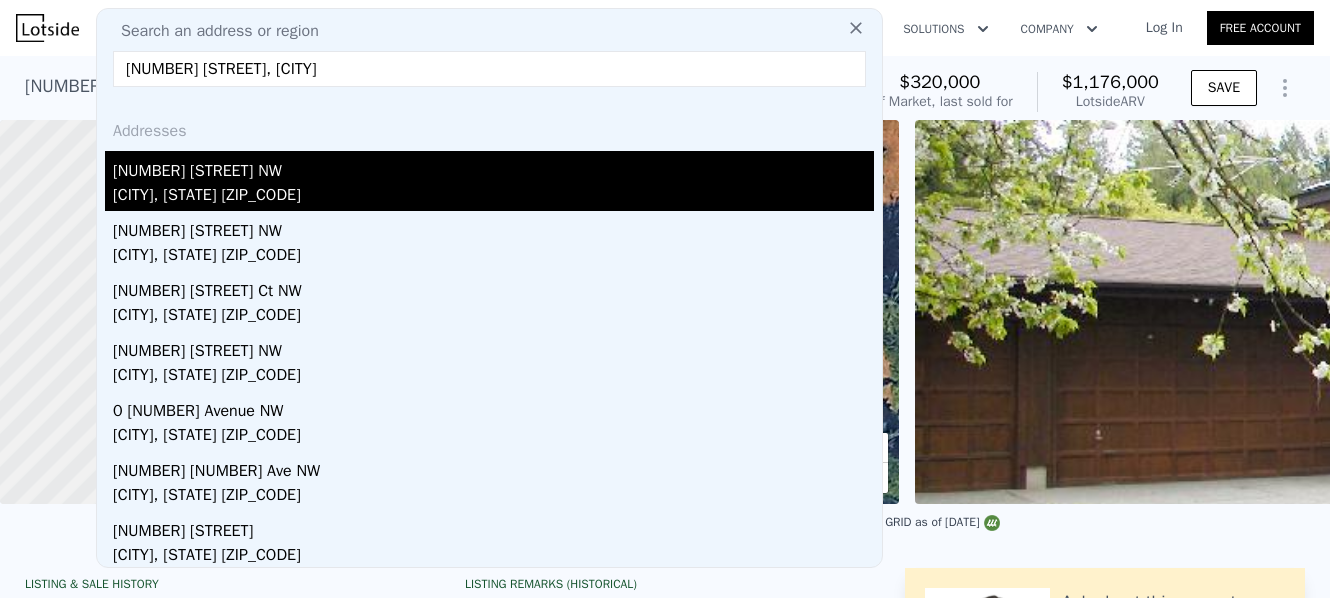 type on "[NUMBER] [STREET], [CITY]" 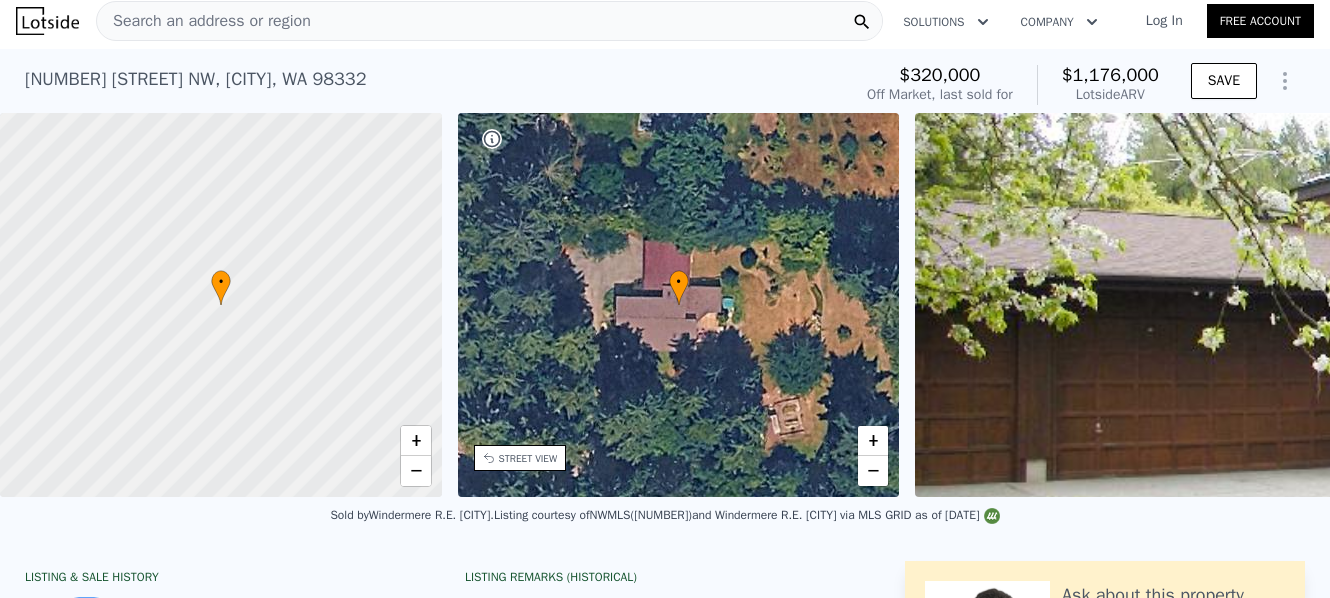 scroll, scrollTop: 0, scrollLeft: 0, axis: both 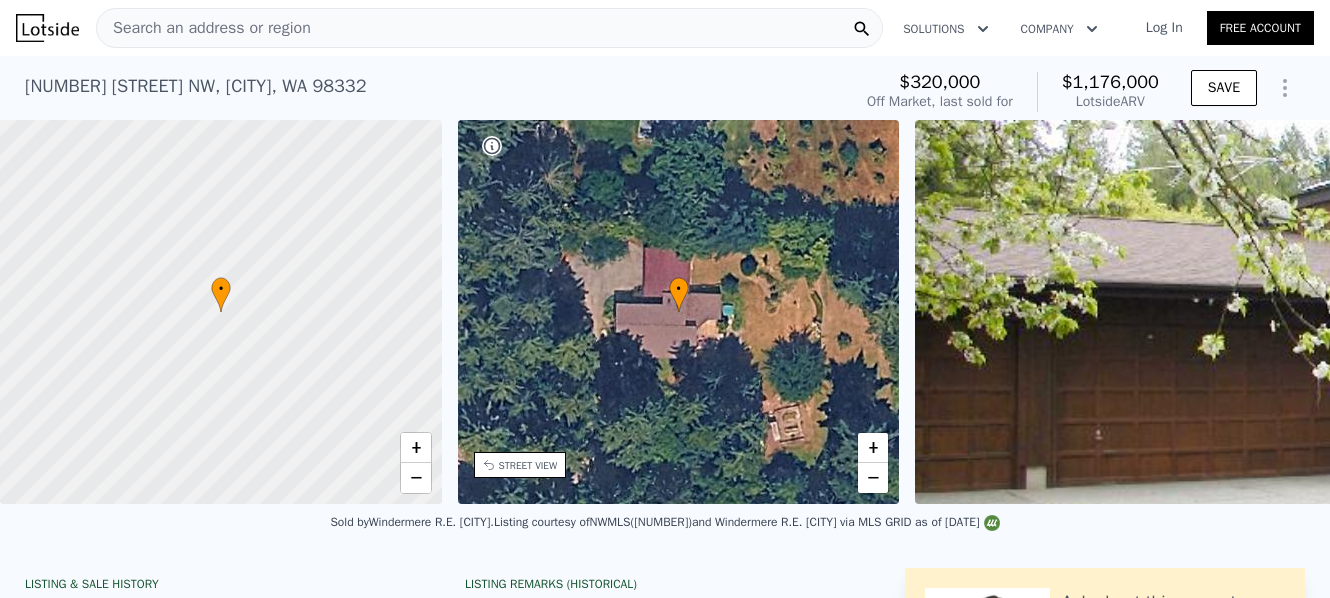 click on "Search an address or region" at bounding box center [204, 28] 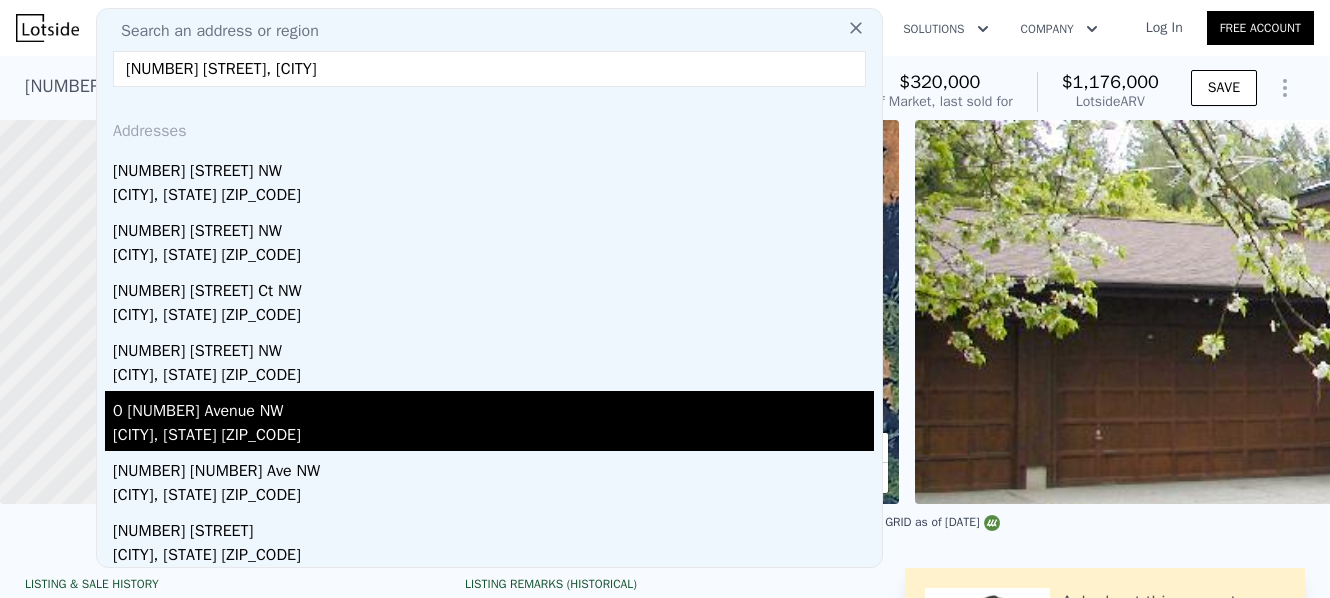 type on "[NUMBER] [STREET], [CITY]" 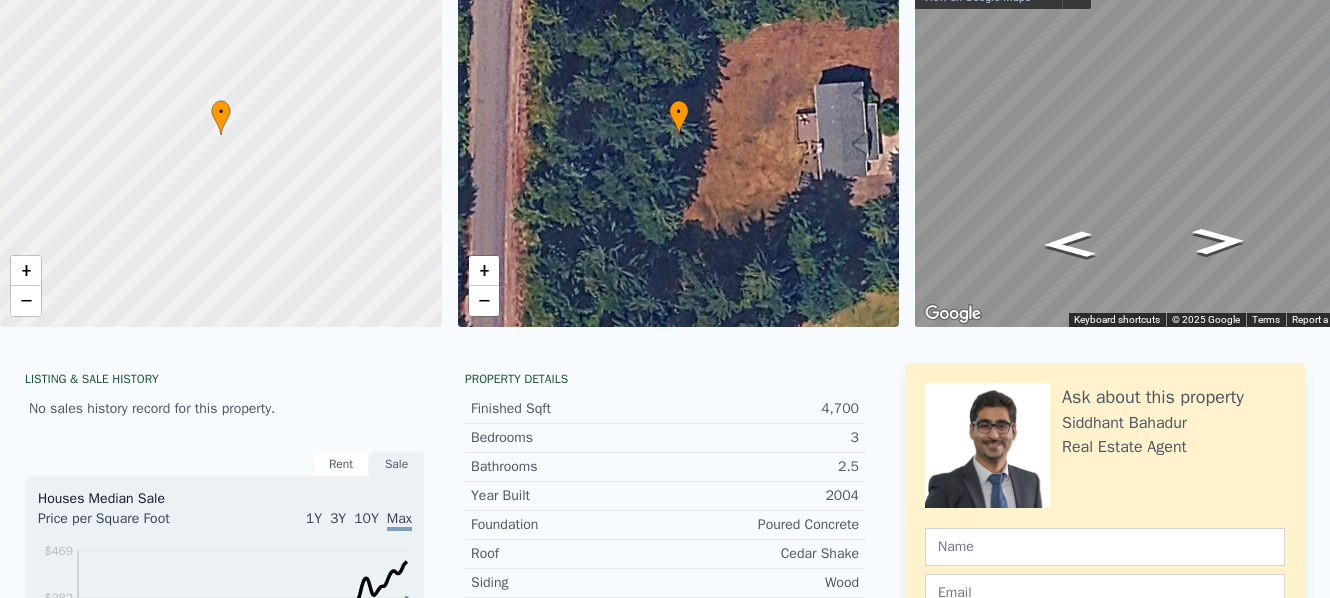 scroll, scrollTop: 0, scrollLeft: 0, axis: both 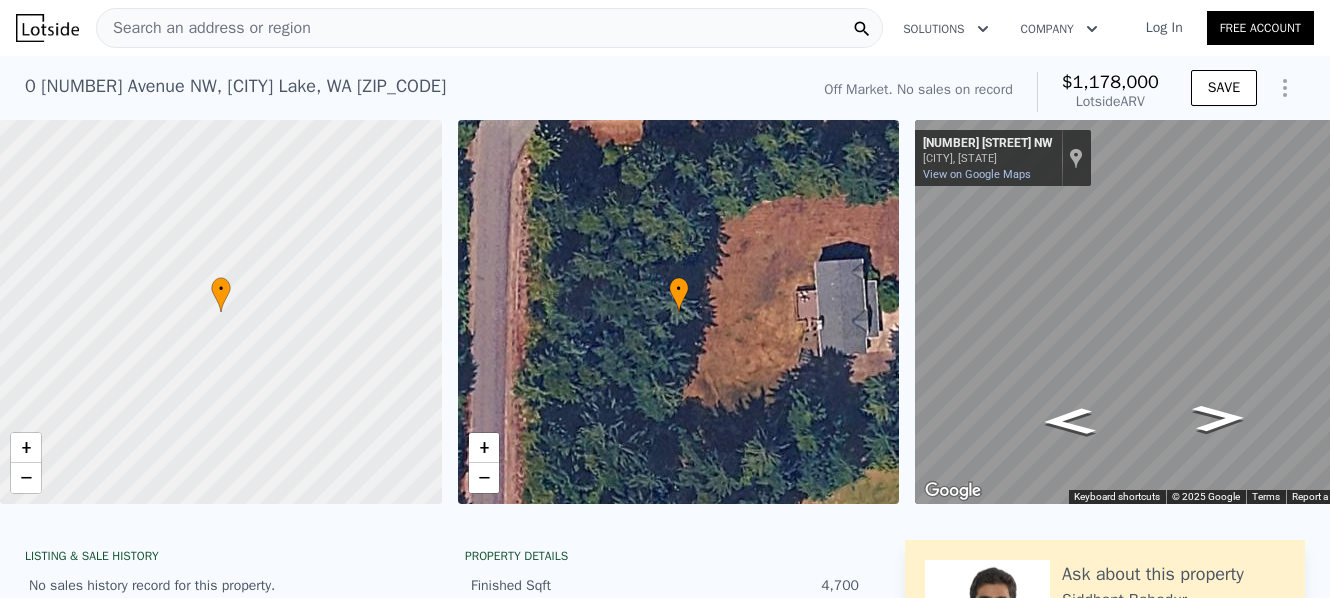 click on "Search an address or region" at bounding box center [204, 28] 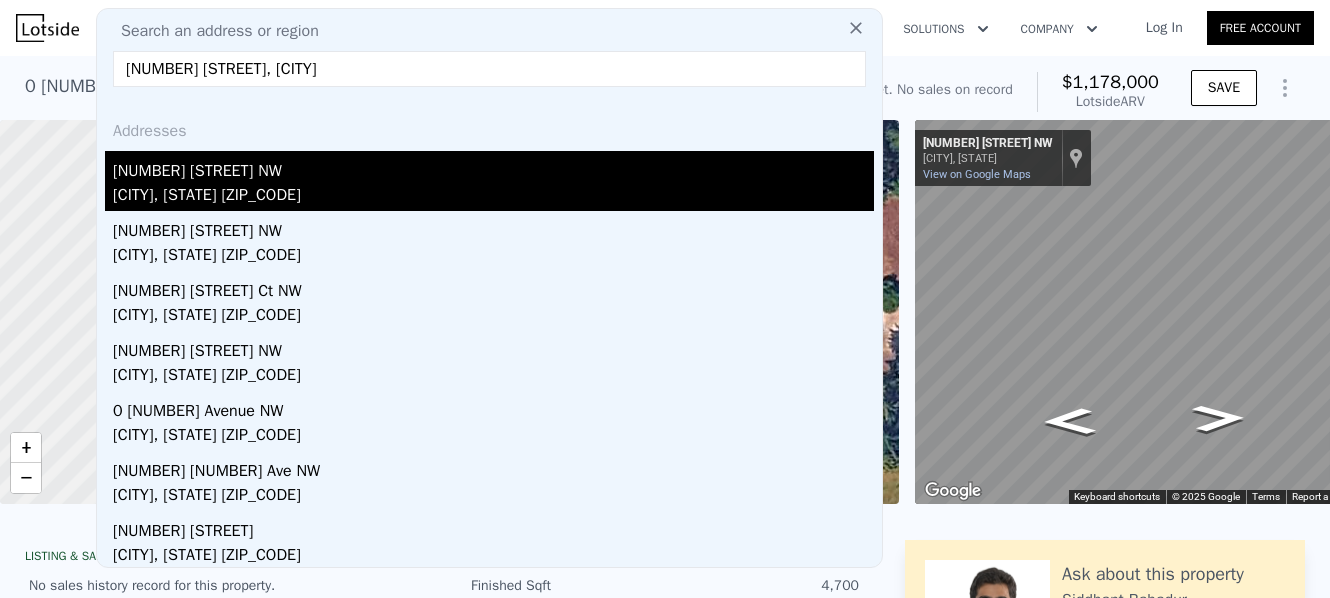 type on "[NUMBER] [STREET], [CITY]" 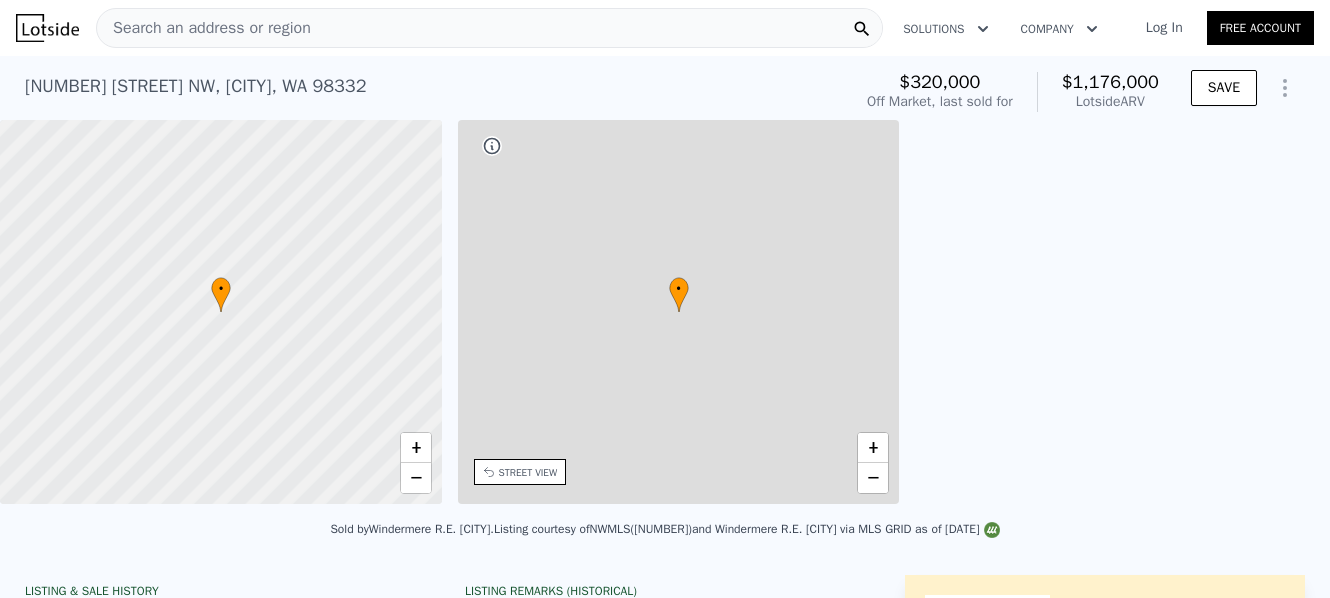 type on "3" 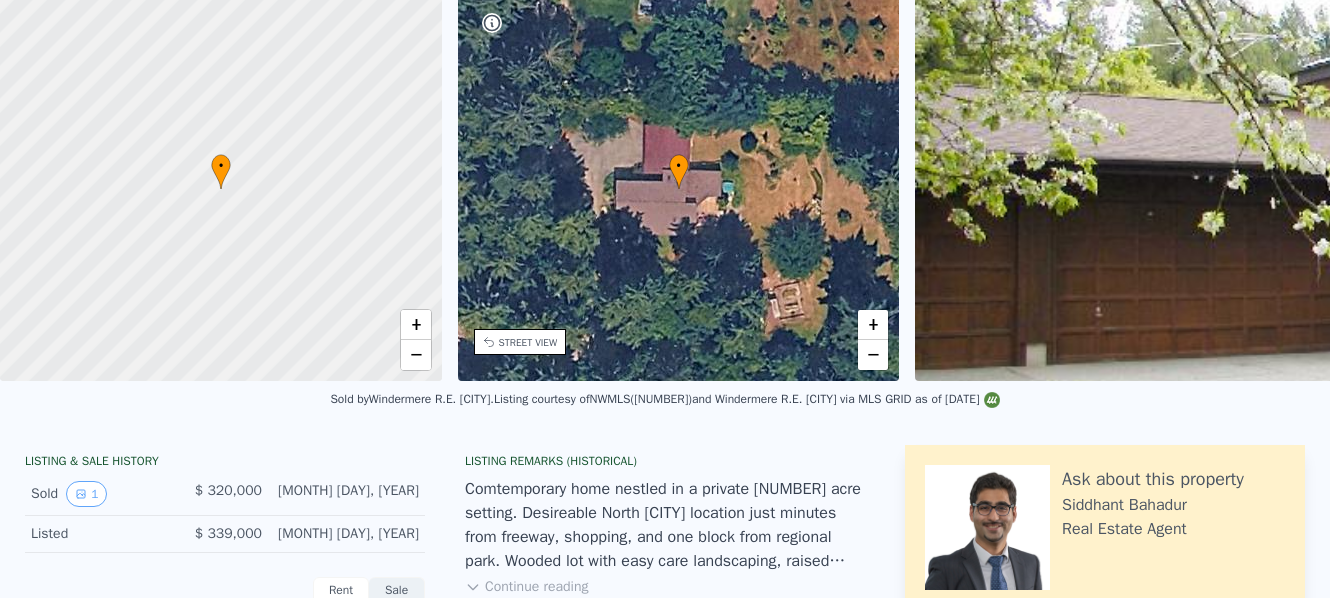 scroll, scrollTop: 0, scrollLeft: 0, axis: both 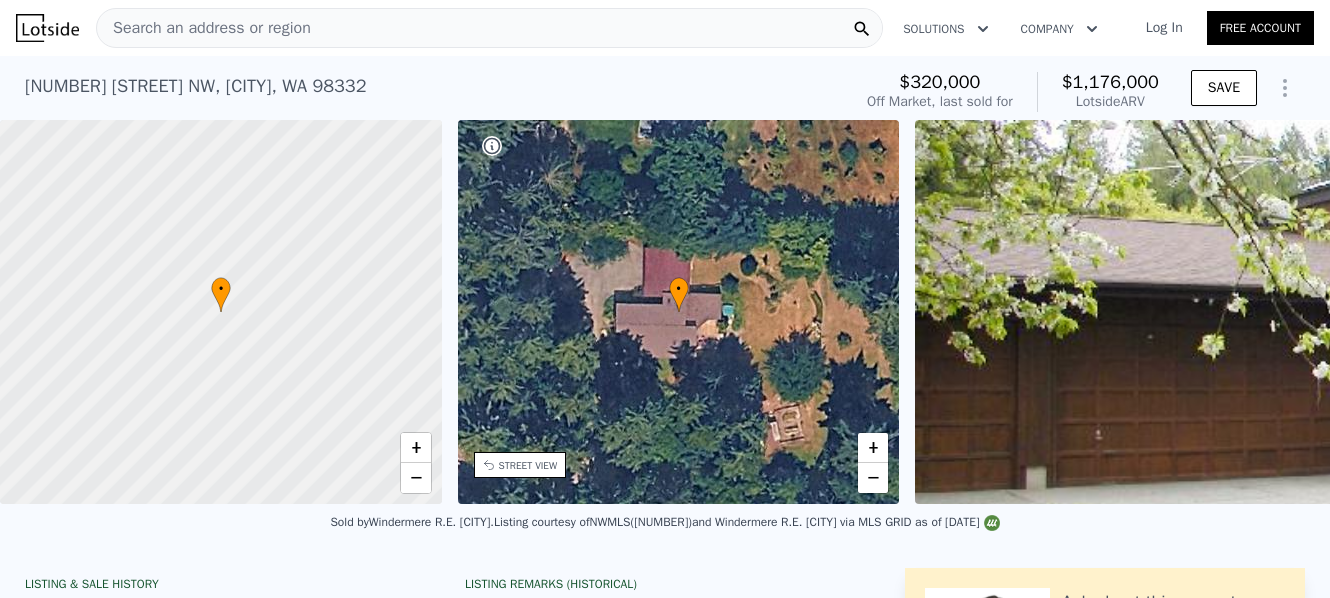 drag, startPoint x: 1154, startPoint y: 97, endPoint x: 1060, endPoint y: 79, distance: 95.707886 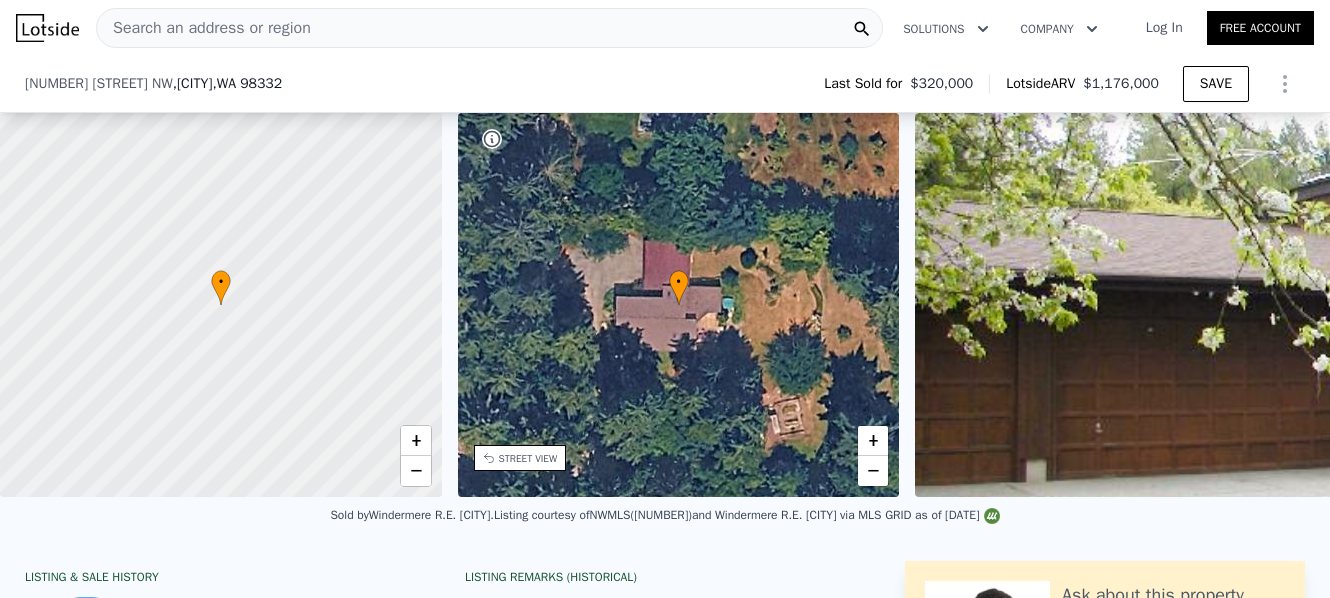 scroll, scrollTop: 293, scrollLeft: 0, axis: vertical 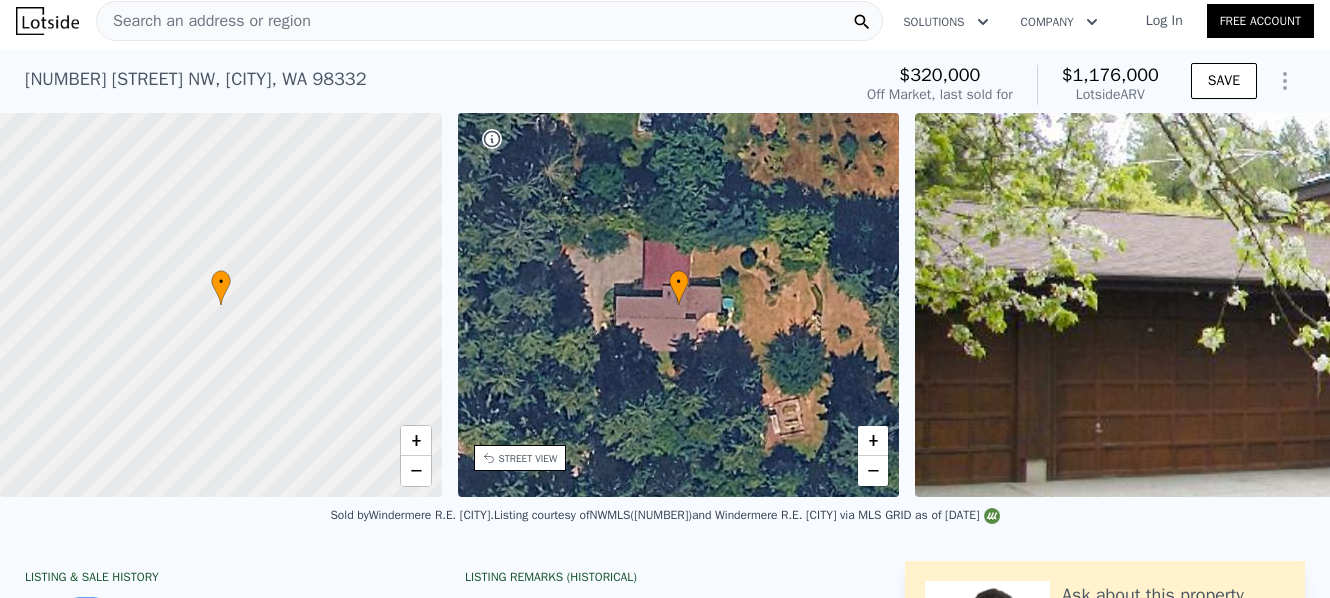click on "Search an address or region" at bounding box center (489, 21) 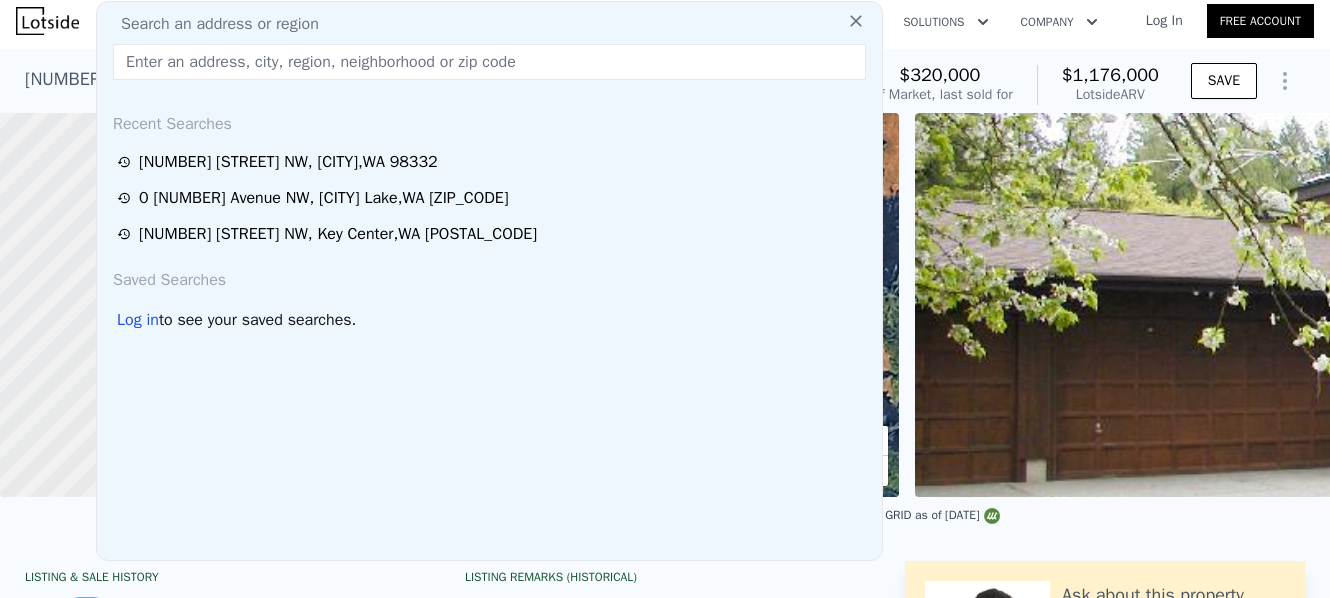 type on "https://app.lotside.com/proformas/address/[NUMBER]-[NUMBER]-ave-nw-[CITY]-[STATE]-[ZIP_CODE]?source=lookup" 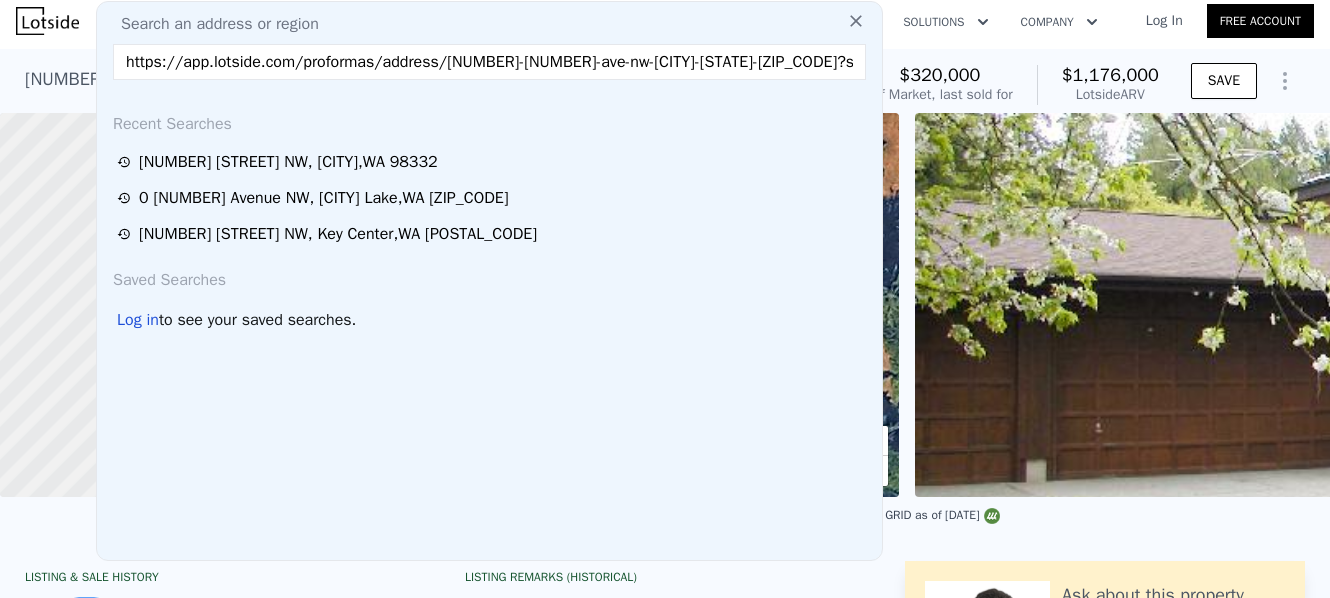 scroll, scrollTop: 0, scrollLeft: 37, axis: horizontal 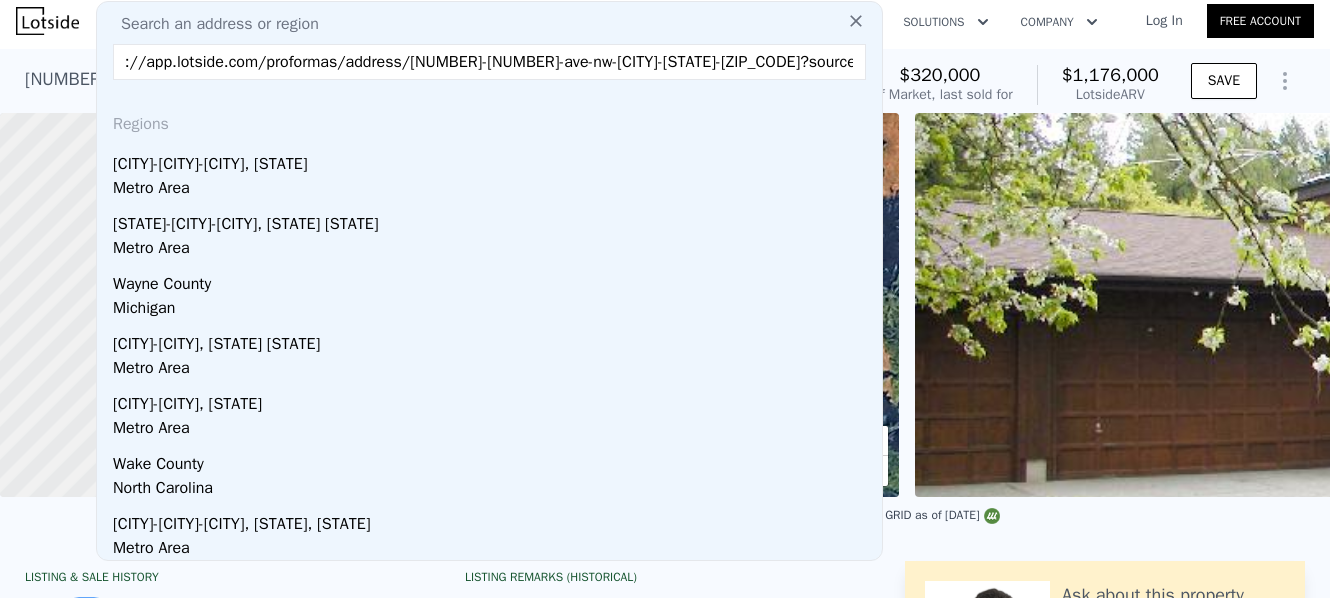 click on "https://app.lotside.com/proformas/address/[NUMBER]-[NUMBER]-ave-nw-[CITY]-[STATE]-[ZIP_CODE]?source=lookup" at bounding box center [489, 62] 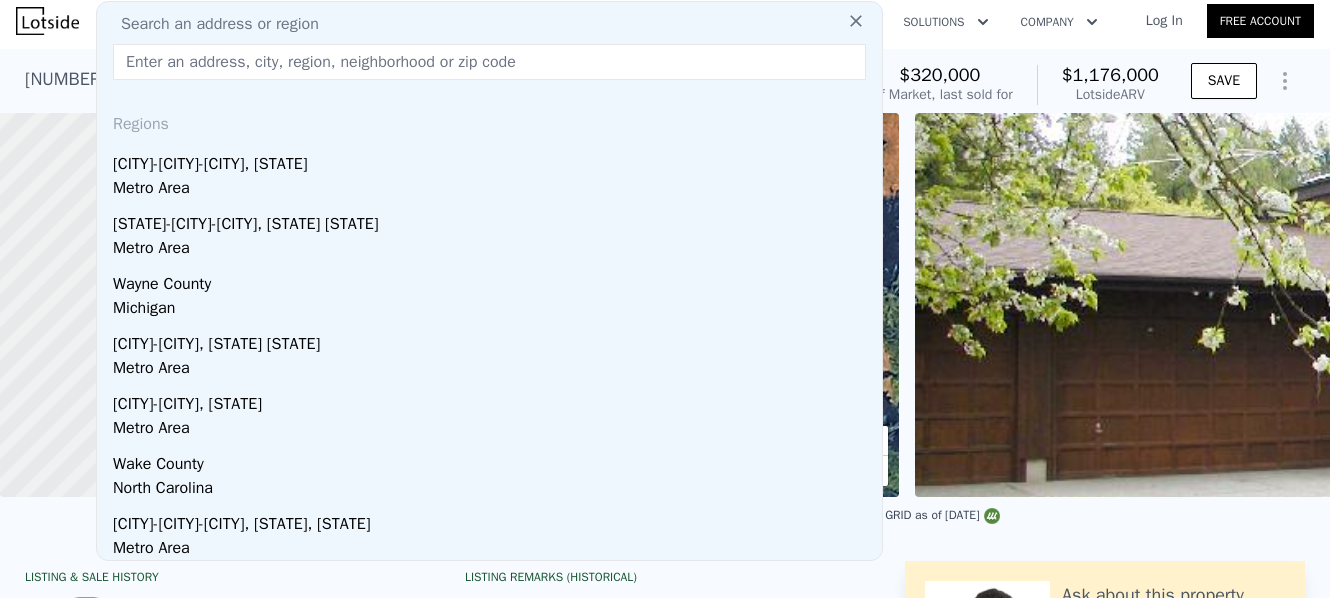 scroll, scrollTop: 0, scrollLeft: 0, axis: both 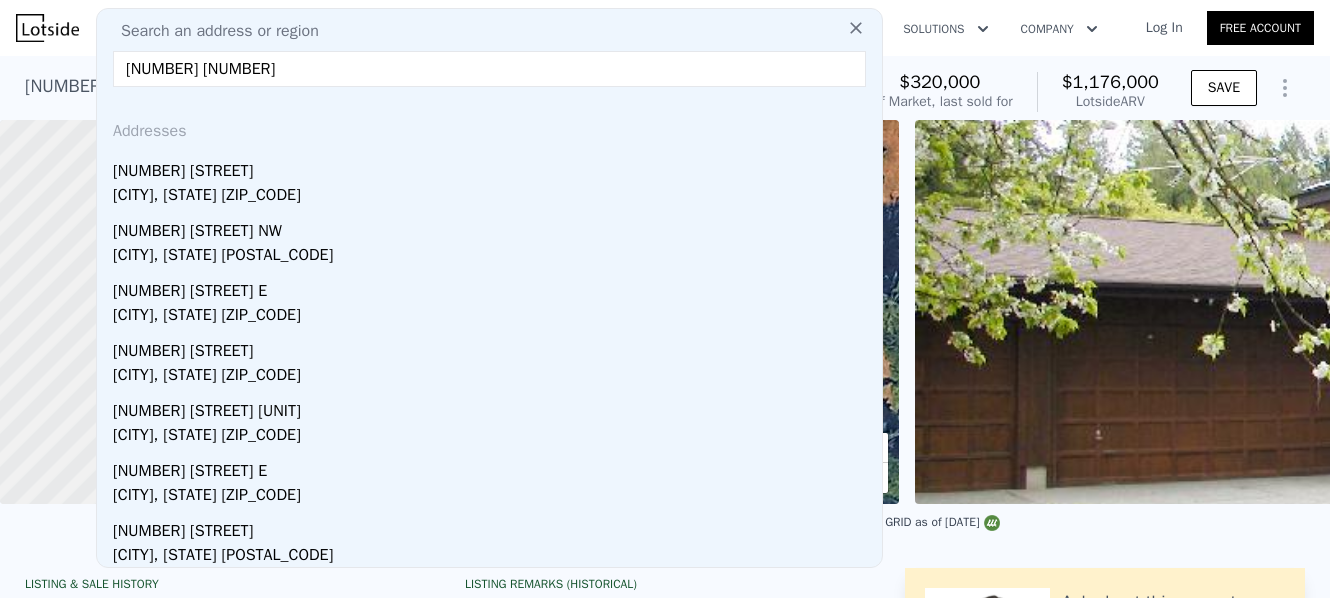 click on "[NUMBER] [NUMBER]" at bounding box center (489, 69) 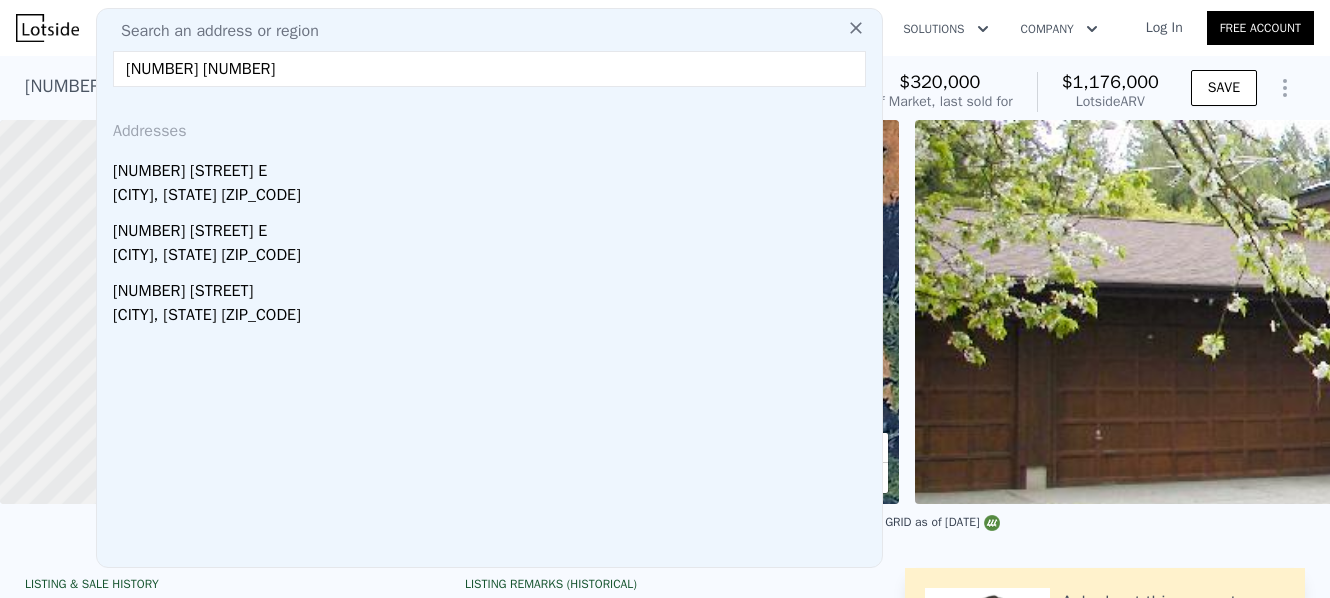 click on "[NUMBER] [NUMBER]" at bounding box center [489, 69] 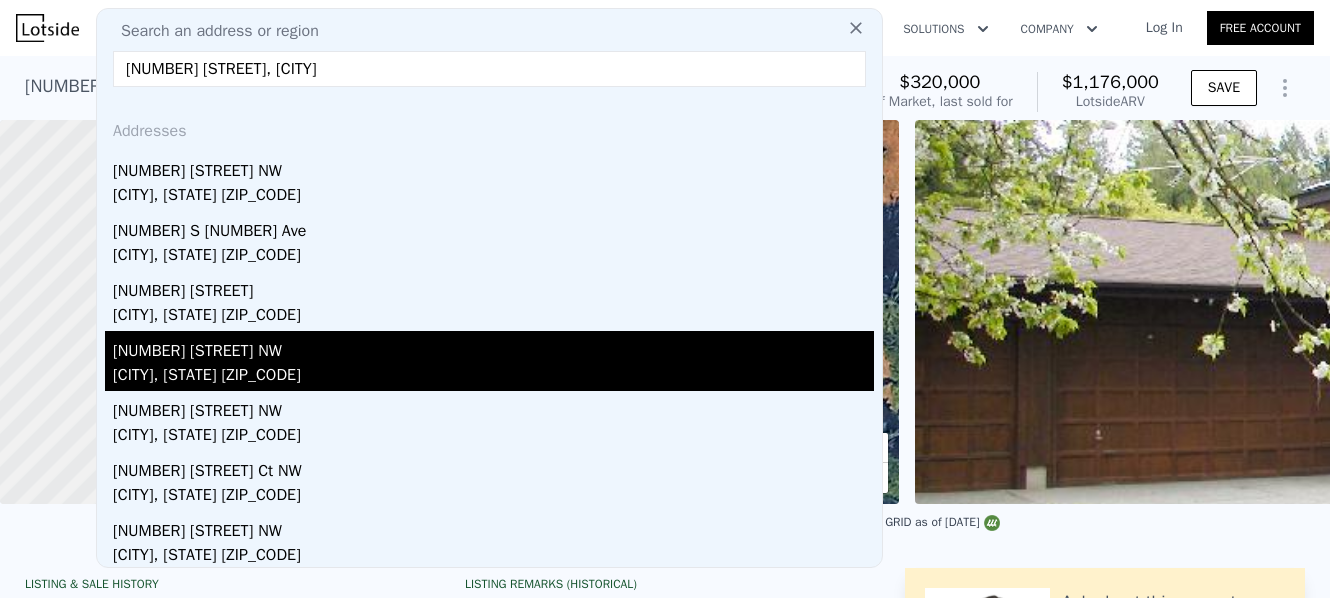 type on "[NUMBER] [STREET], [CITY]" 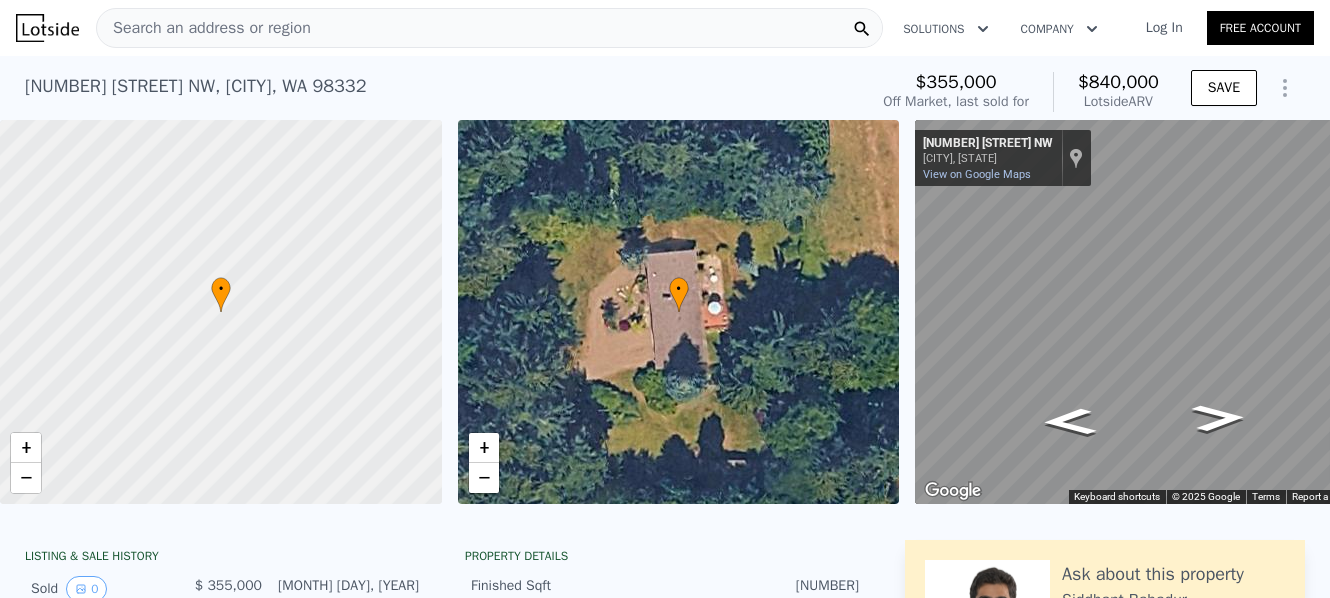 drag, startPoint x: 1155, startPoint y: 100, endPoint x: 1080, endPoint y: 87, distance: 76.11833 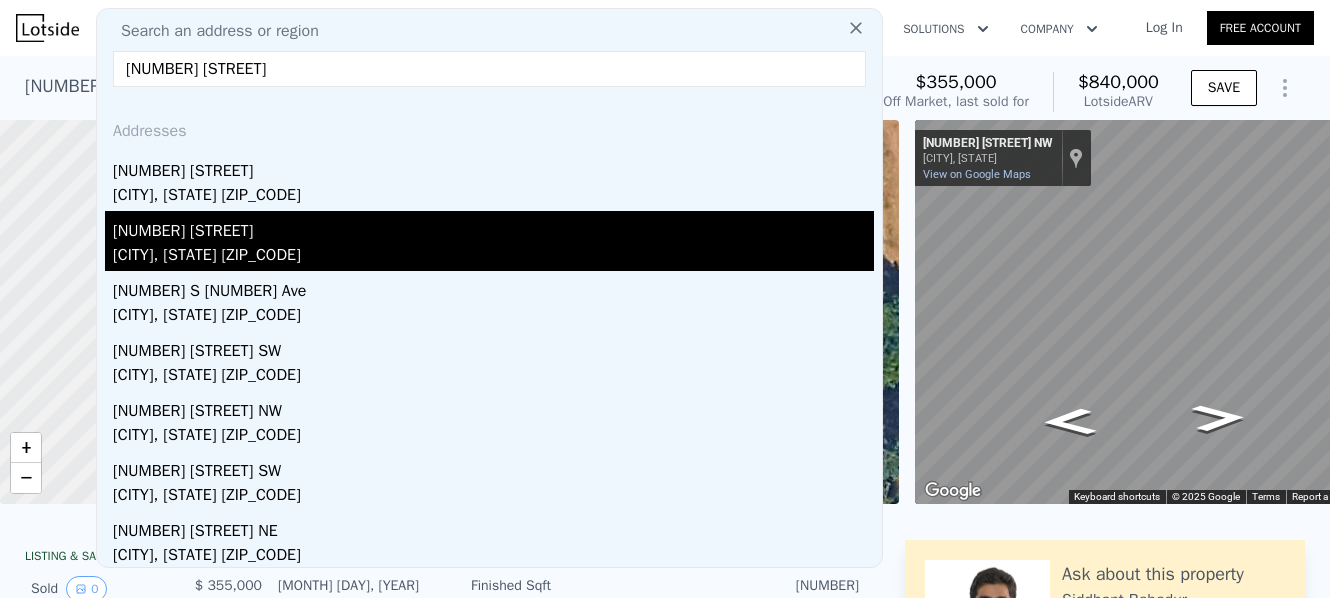 type on "[NUMBER] [STREET]" 